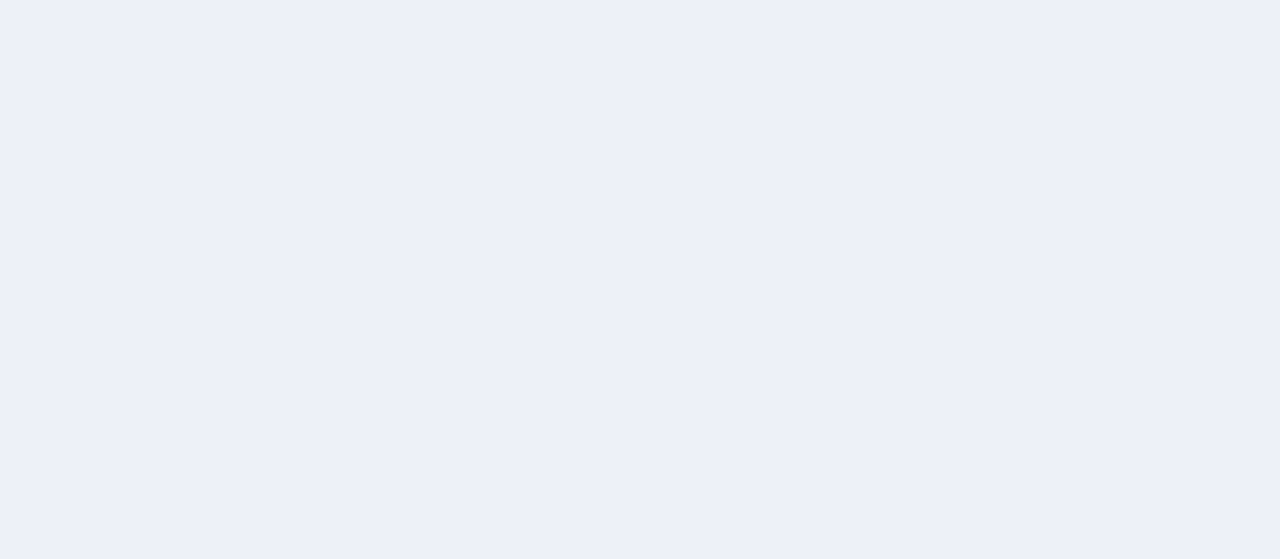 scroll, scrollTop: 0, scrollLeft: 0, axis: both 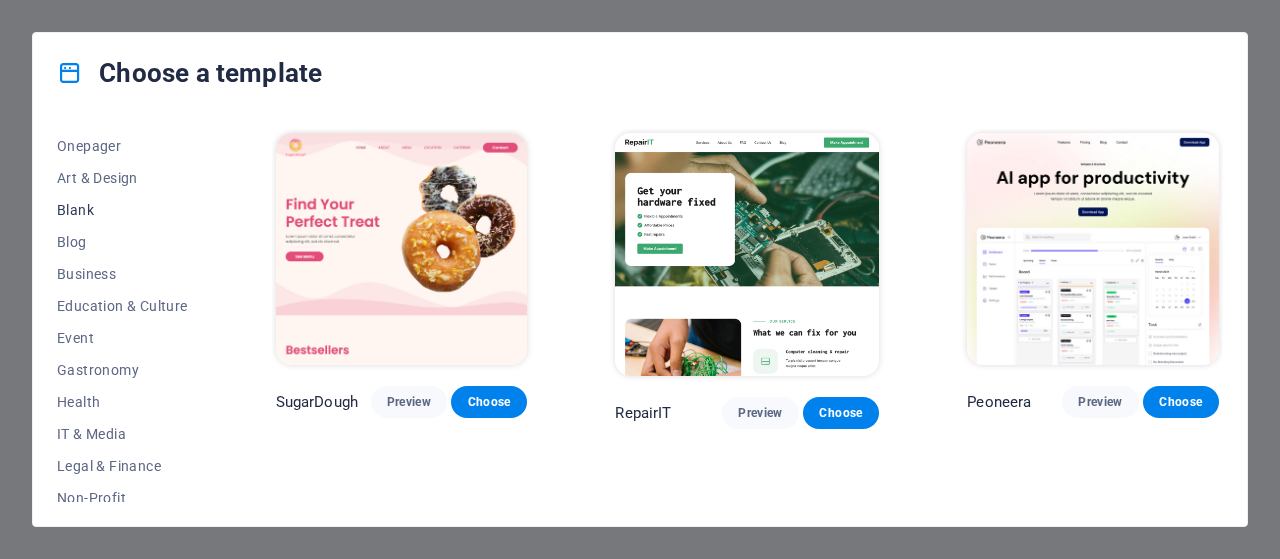 click on "Blank" at bounding box center (122, 210) 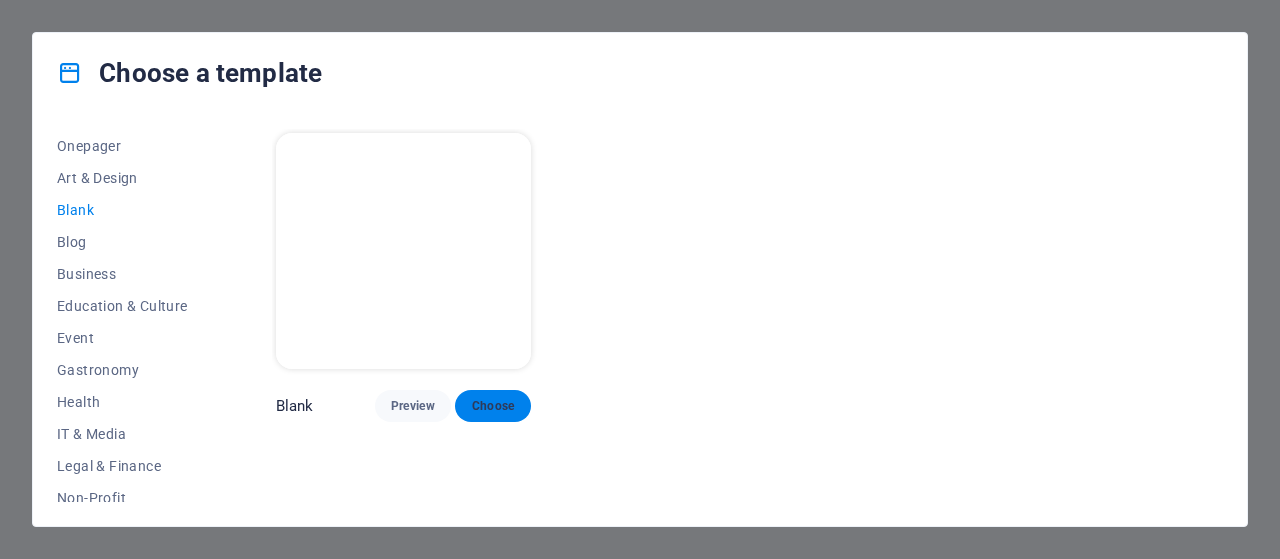 click on "Choose" at bounding box center (493, 406) 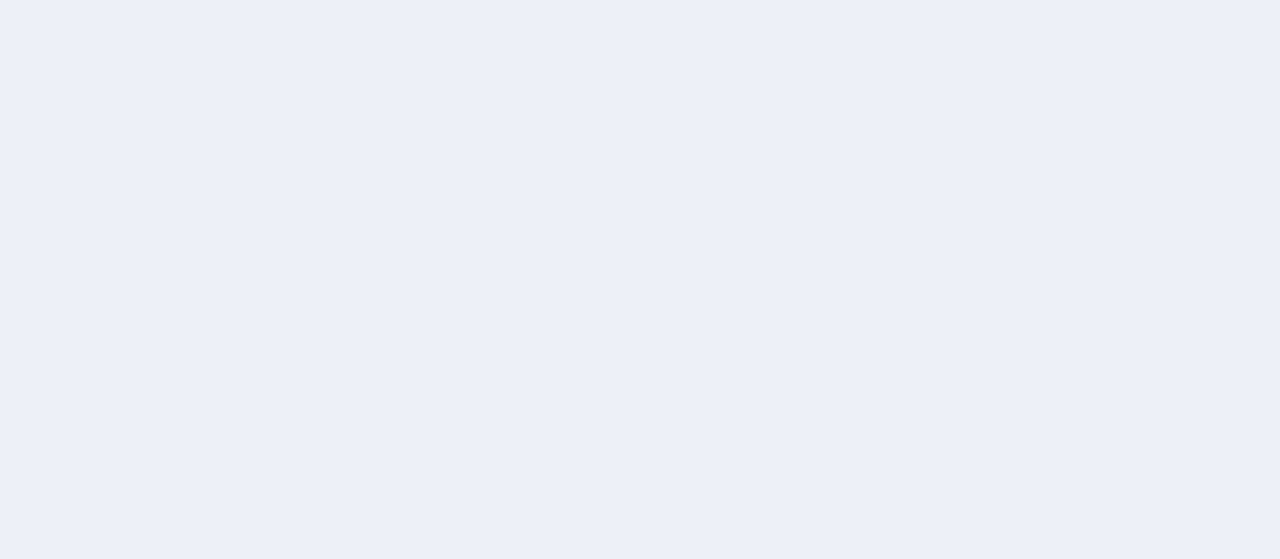 scroll, scrollTop: 0, scrollLeft: 0, axis: both 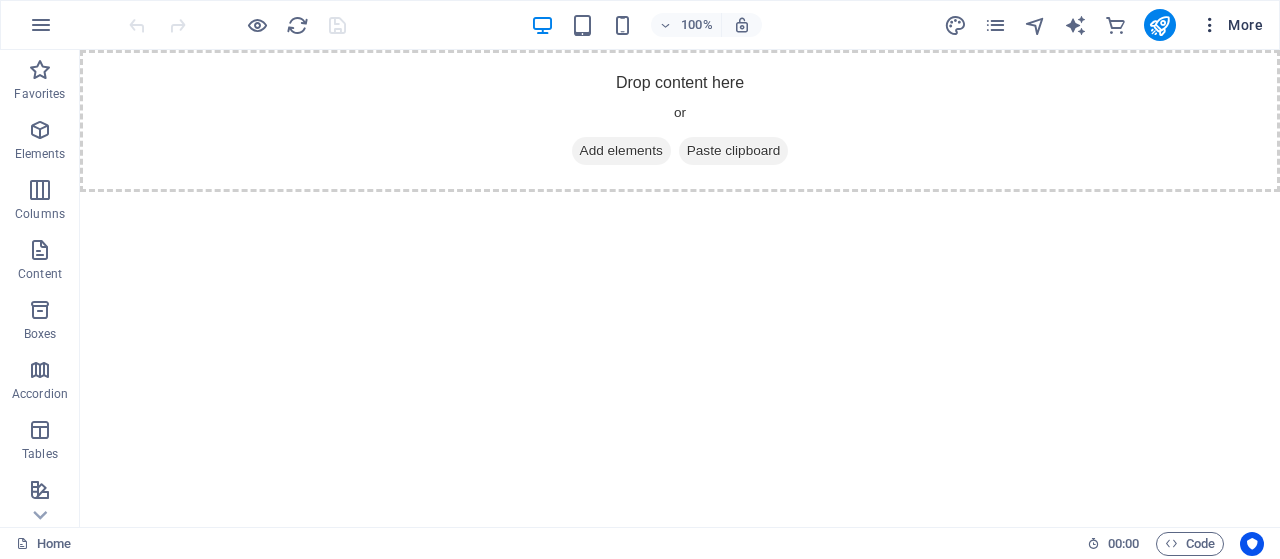 click on "More" at bounding box center [1231, 25] 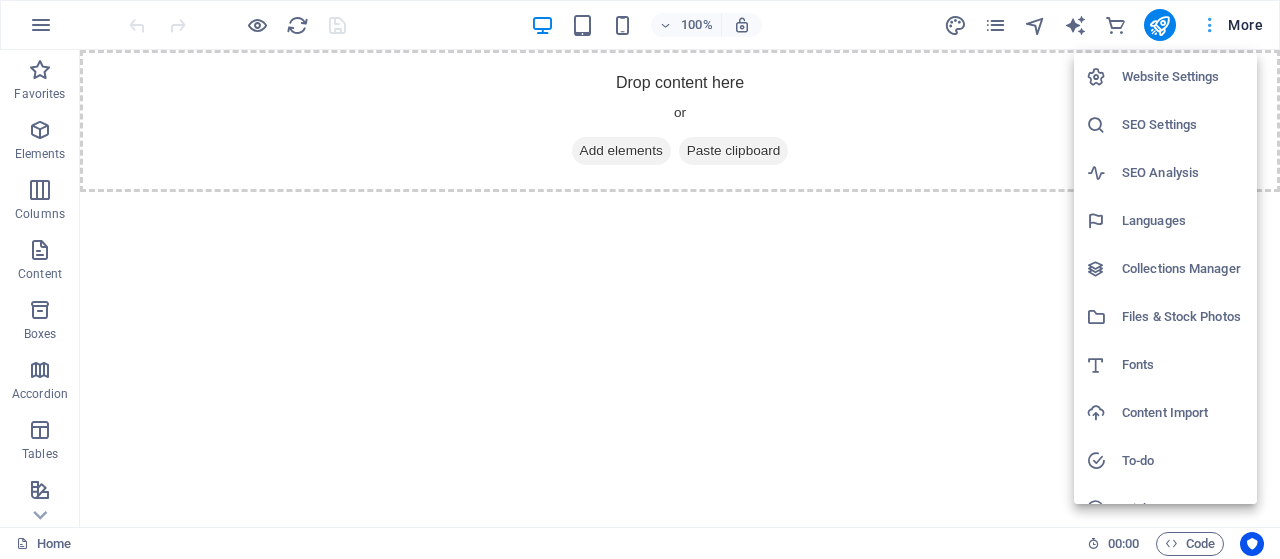click at bounding box center (640, 279) 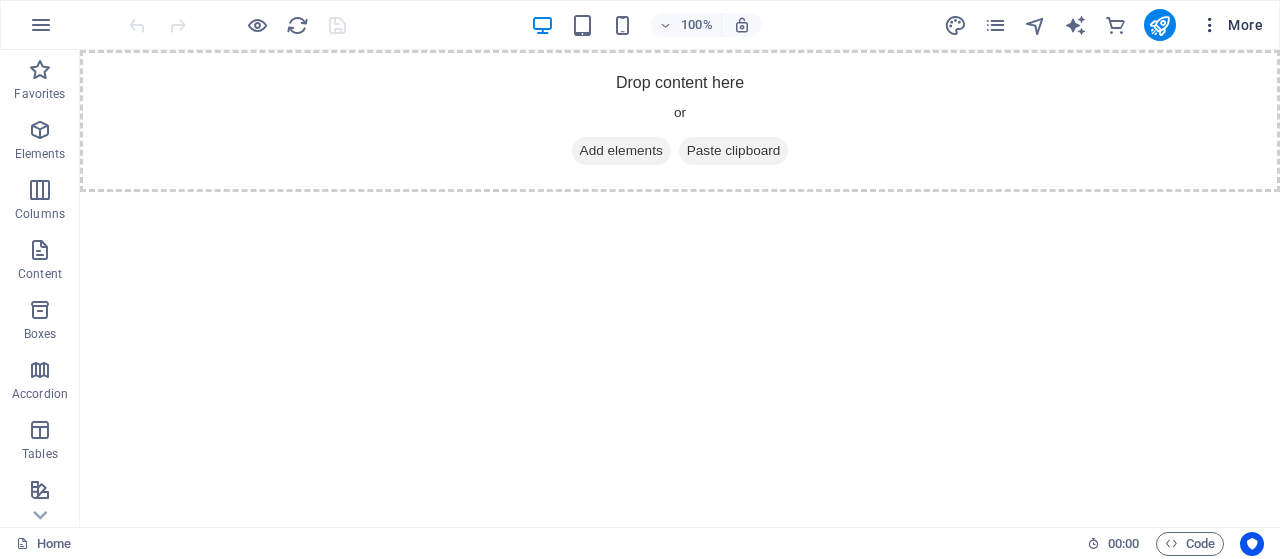 click at bounding box center (1210, 25) 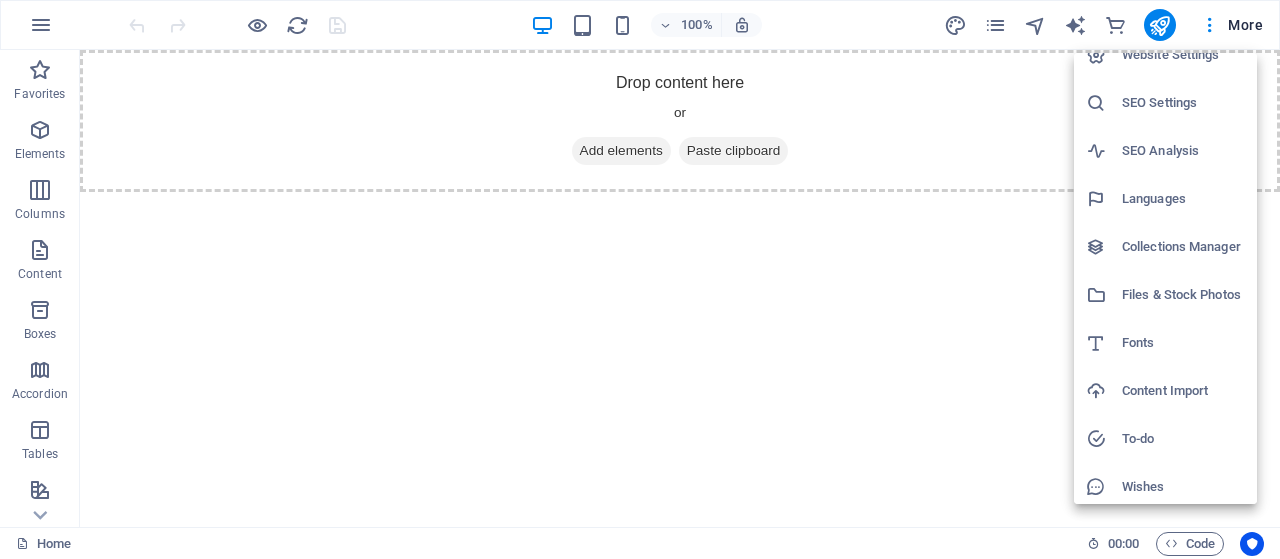 scroll, scrollTop: 0, scrollLeft: 0, axis: both 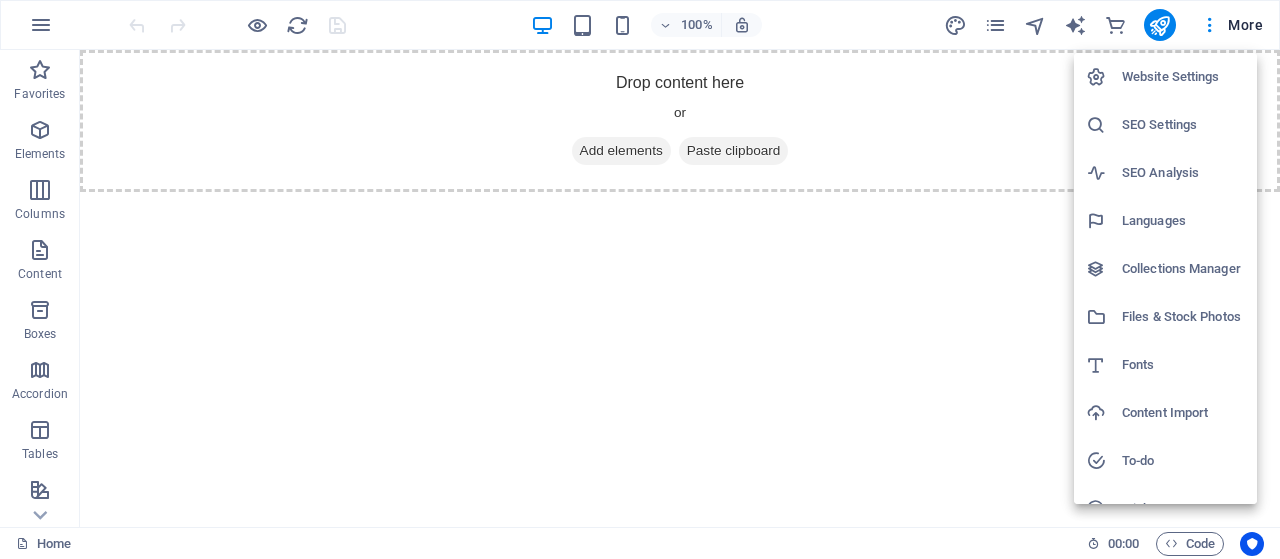 click at bounding box center [640, 279] 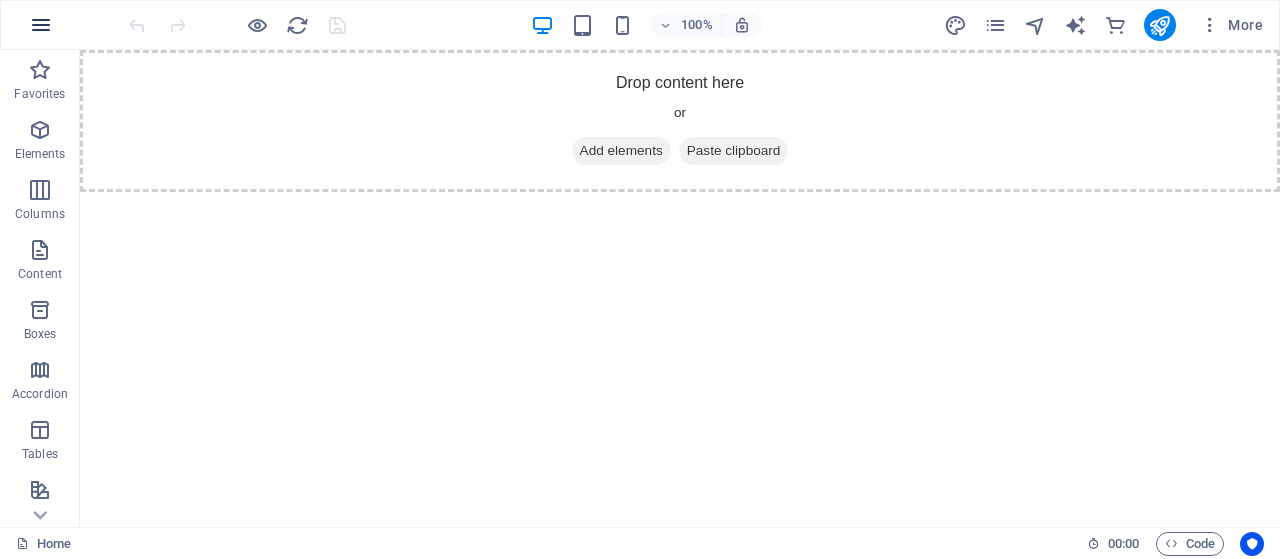 click at bounding box center [41, 25] 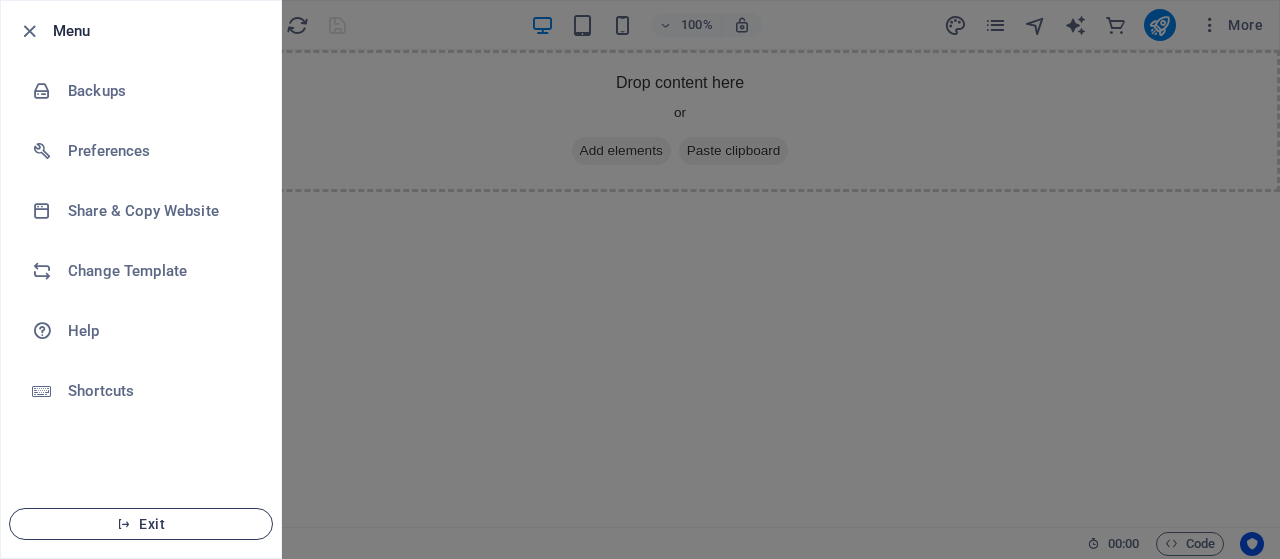 click on "Exit" at bounding box center [141, 524] 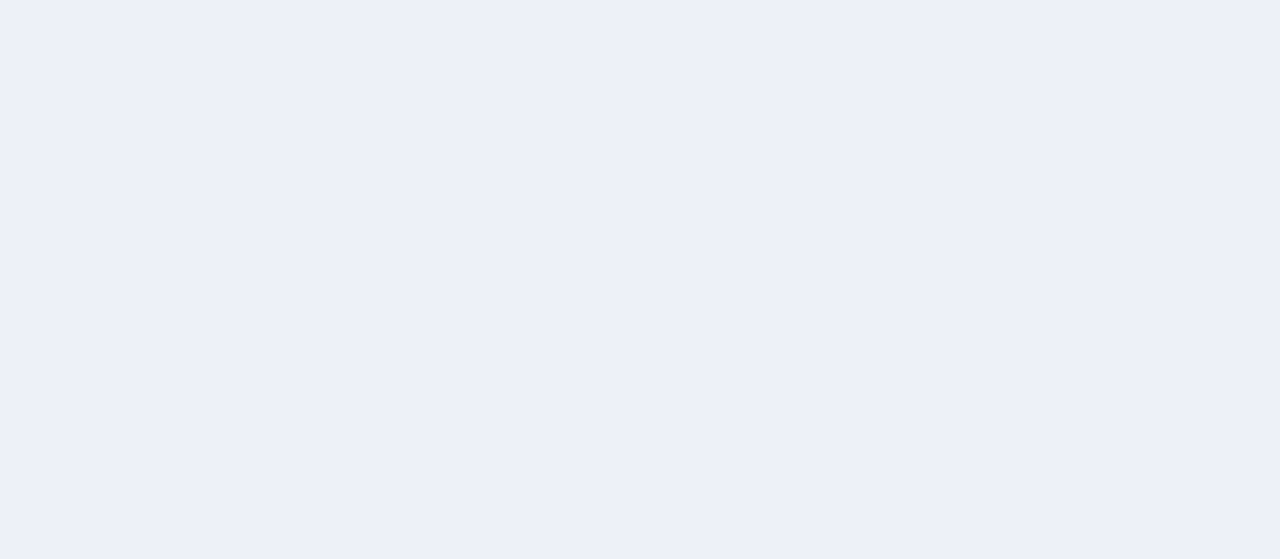 scroll, scrollTop: 0, scrollLeft: 0, axis: both 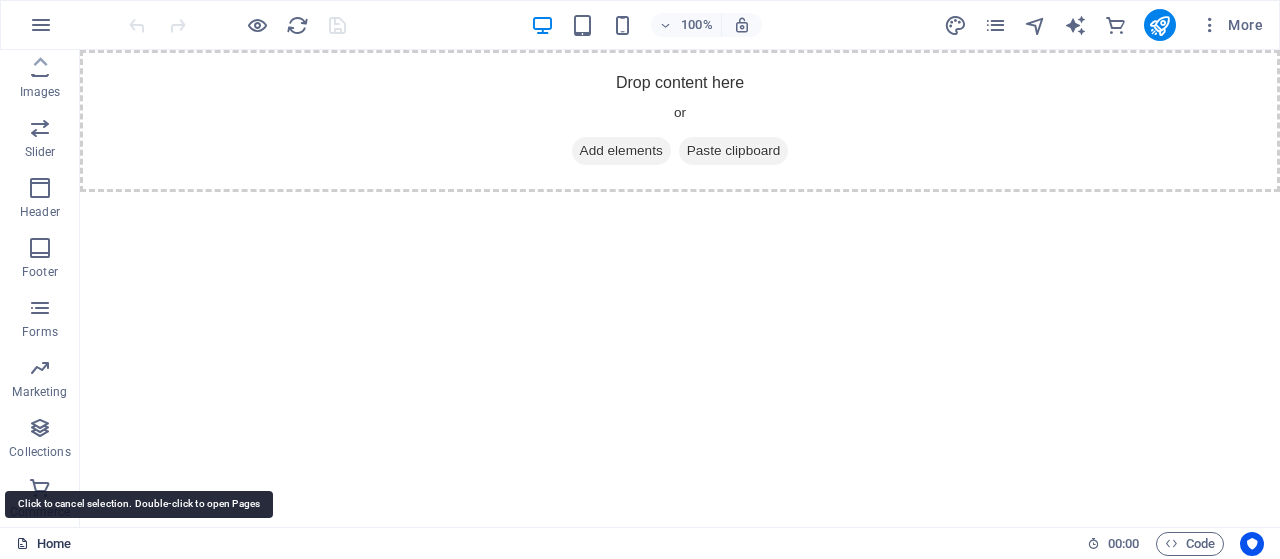 click on "Home" at bounding box center (43, 544) 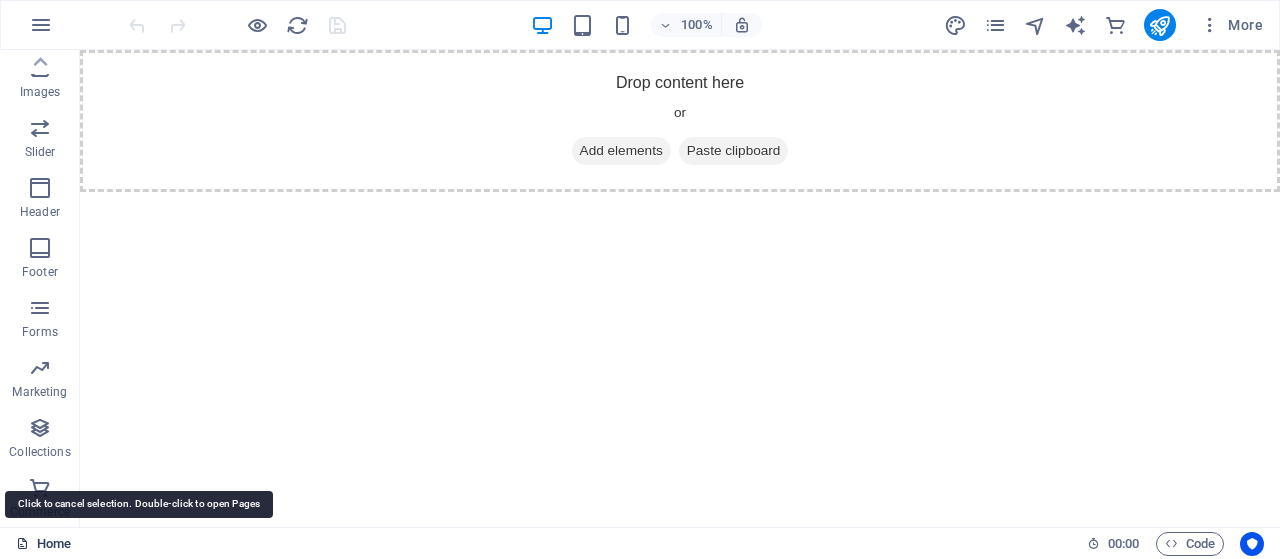 click on "Home" at bounding box center [43, 544] 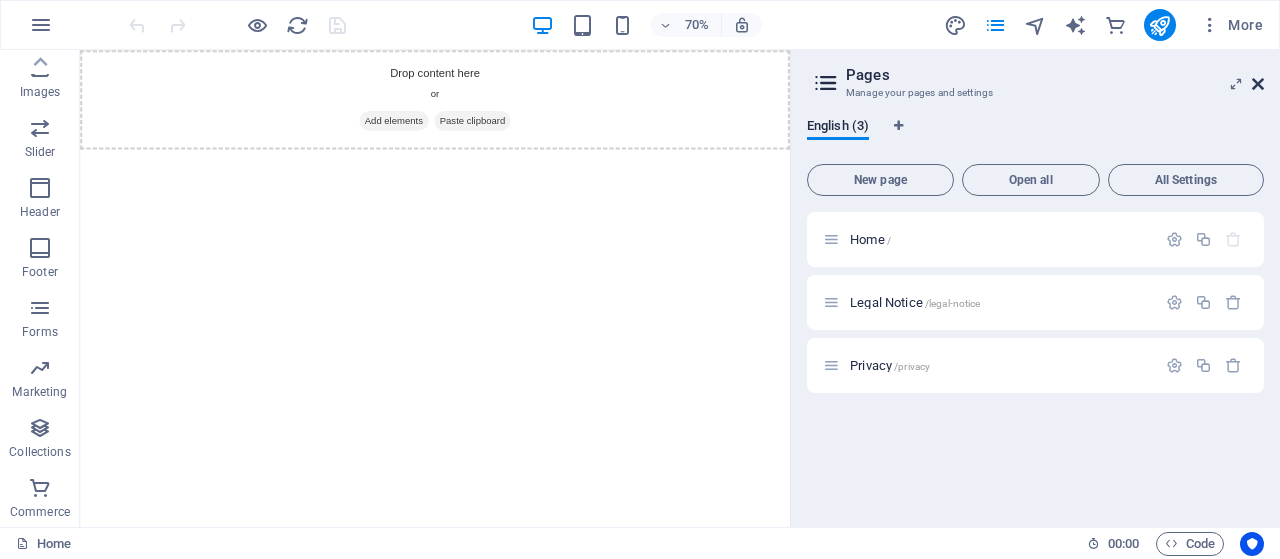 click at bounding box center (1258, 84) 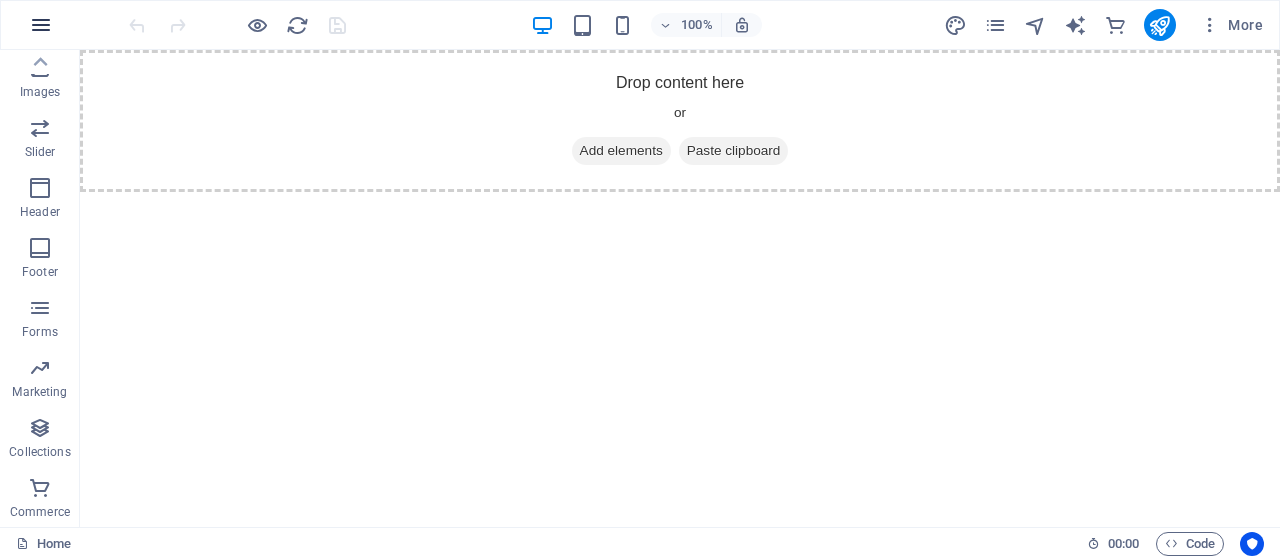 click at bounding box center [41, 25] 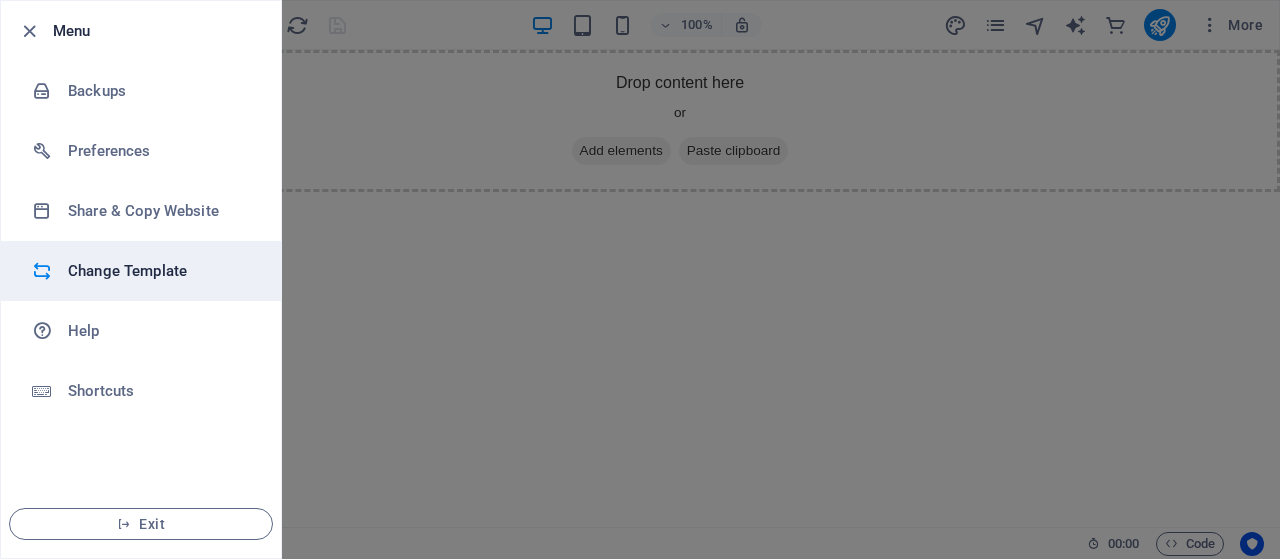 click on "Change Template" at bounding box center (160, 271) 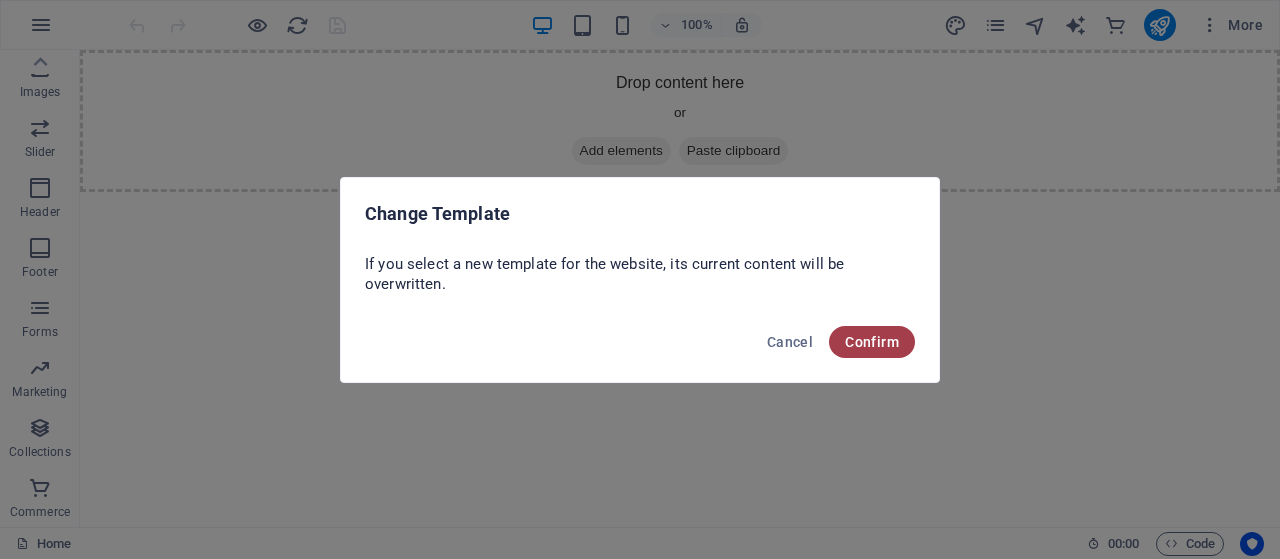 click on "Confirm" at bounding box center (872, 342) 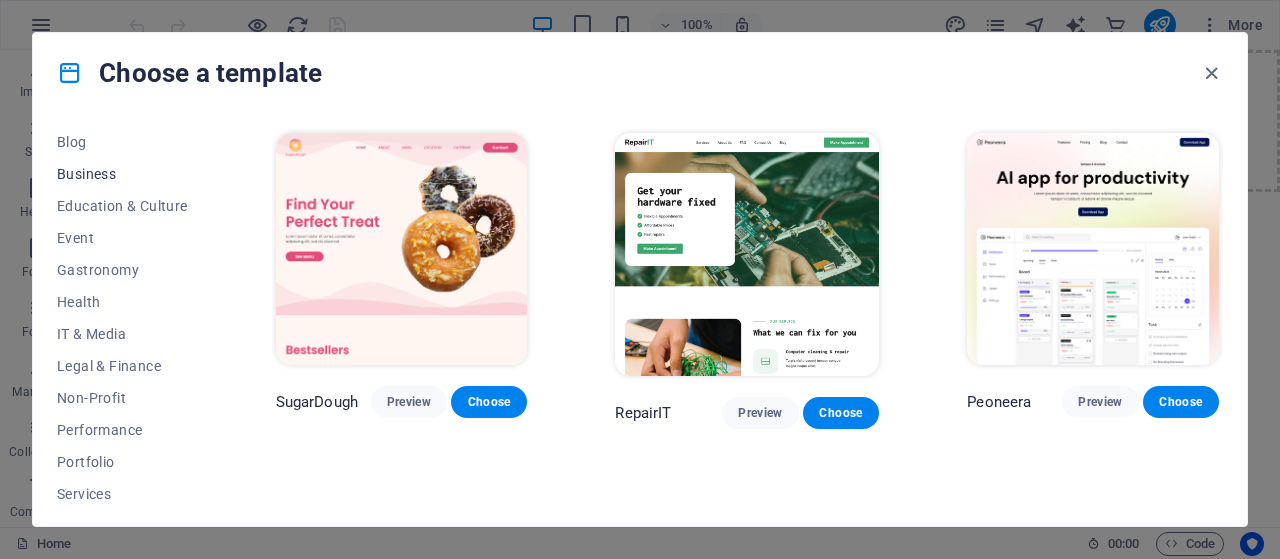 scroll, scrollTop: 458, scrollLeft: 0, axis: vertical 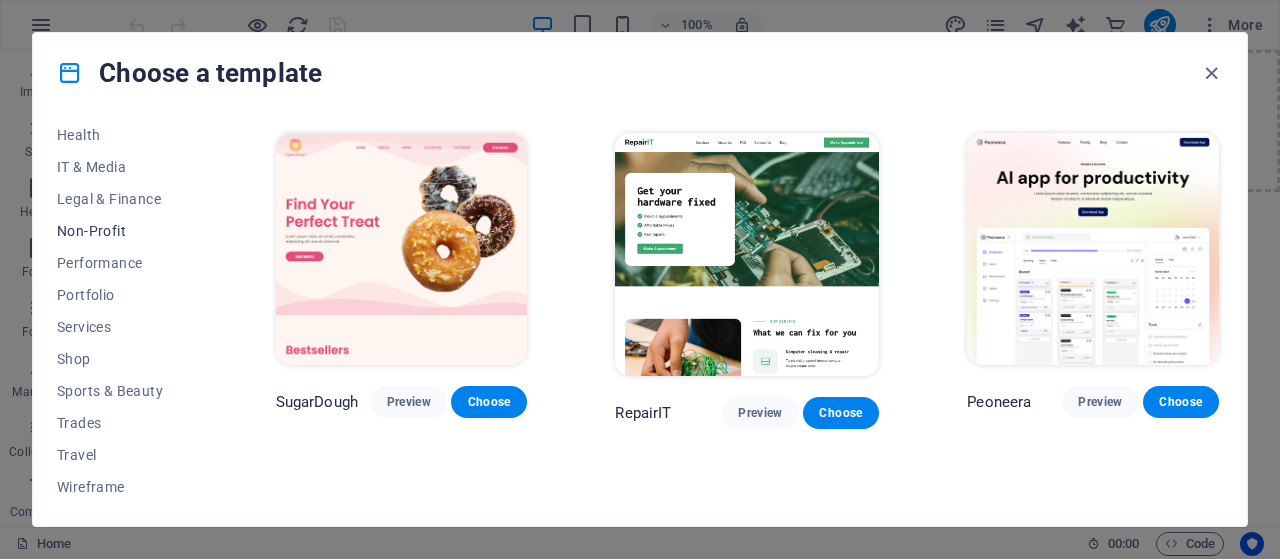 click on "Non-Profit" at bounding box center [122, 231] 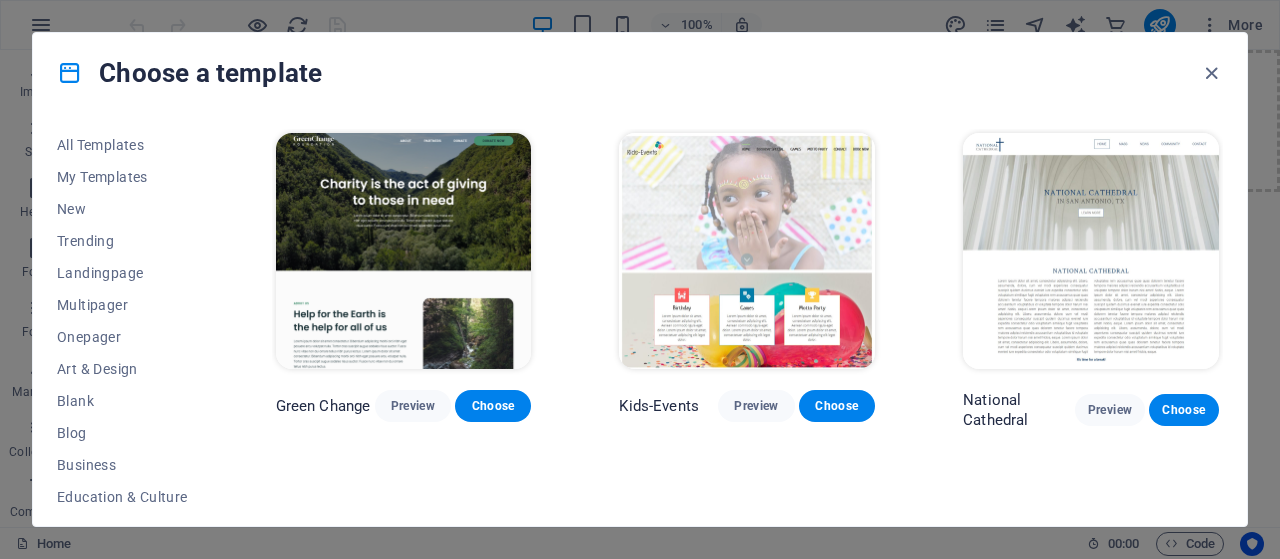 scroll, scrollTop: 0, scrollLeft: 0, axis: both 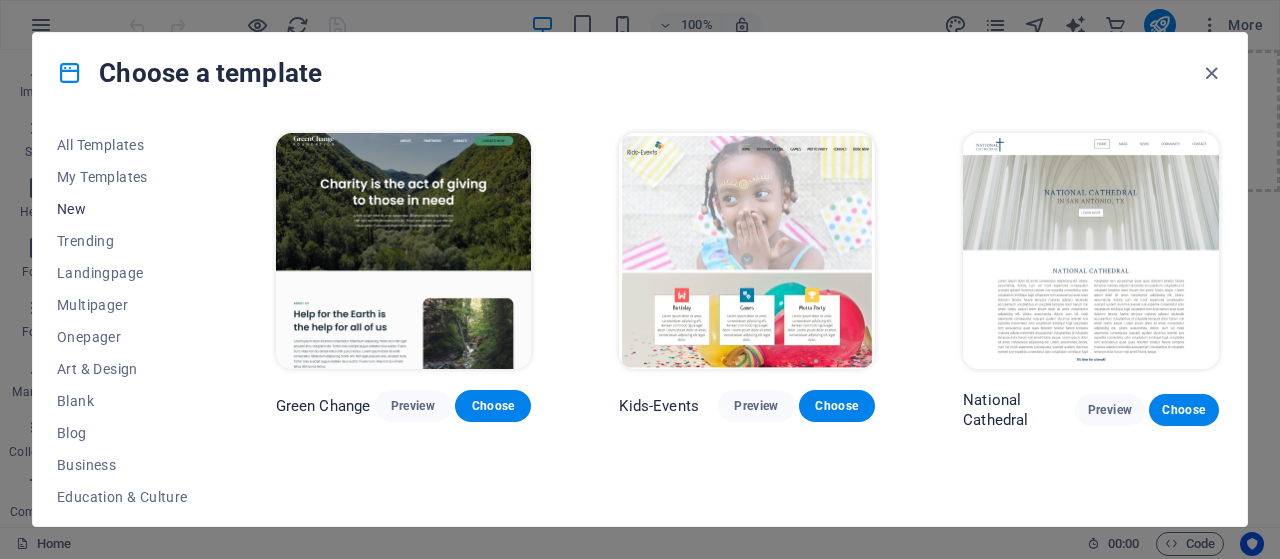 click on "New" at bounding box center [122, 209] 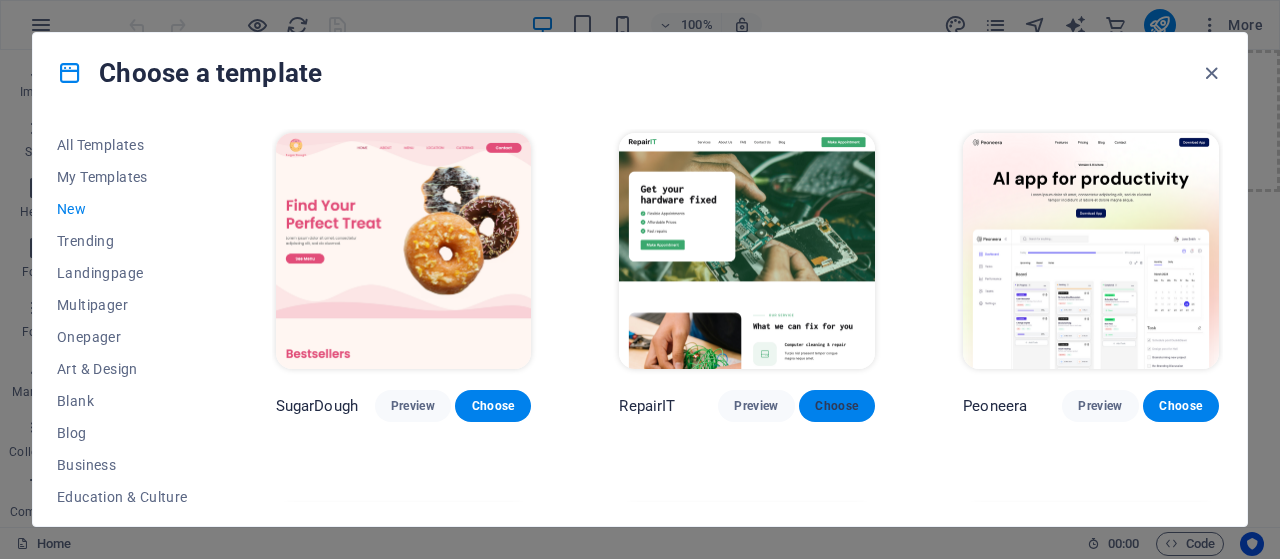 click on "Choose" at bounding box center (837, 406) 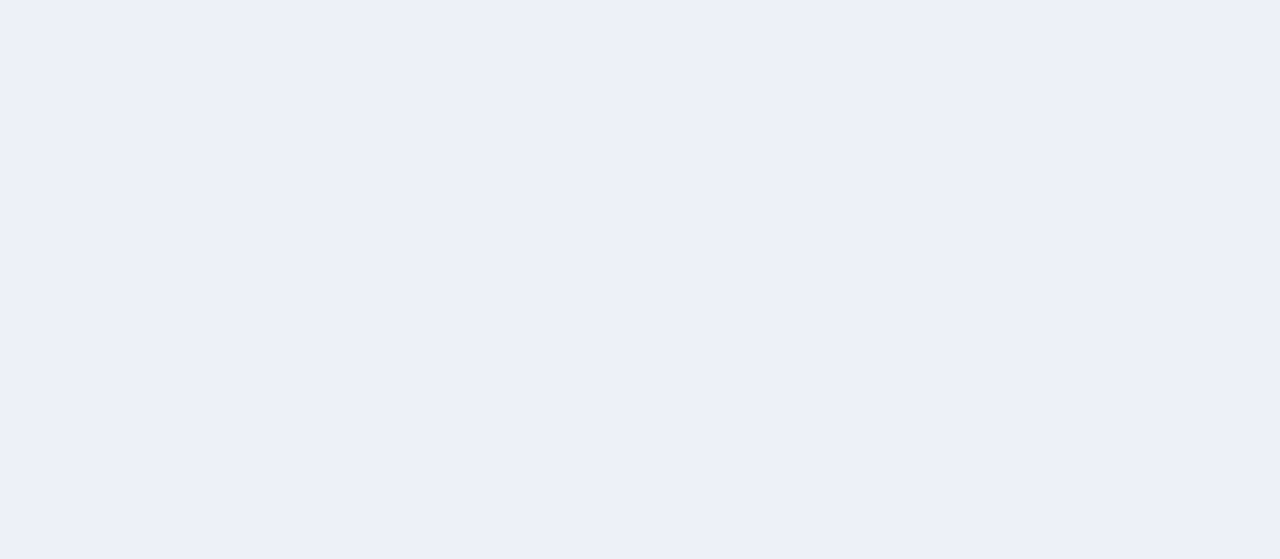 scroll, scrollTop: 0, scrollLeft: 0, axis: both 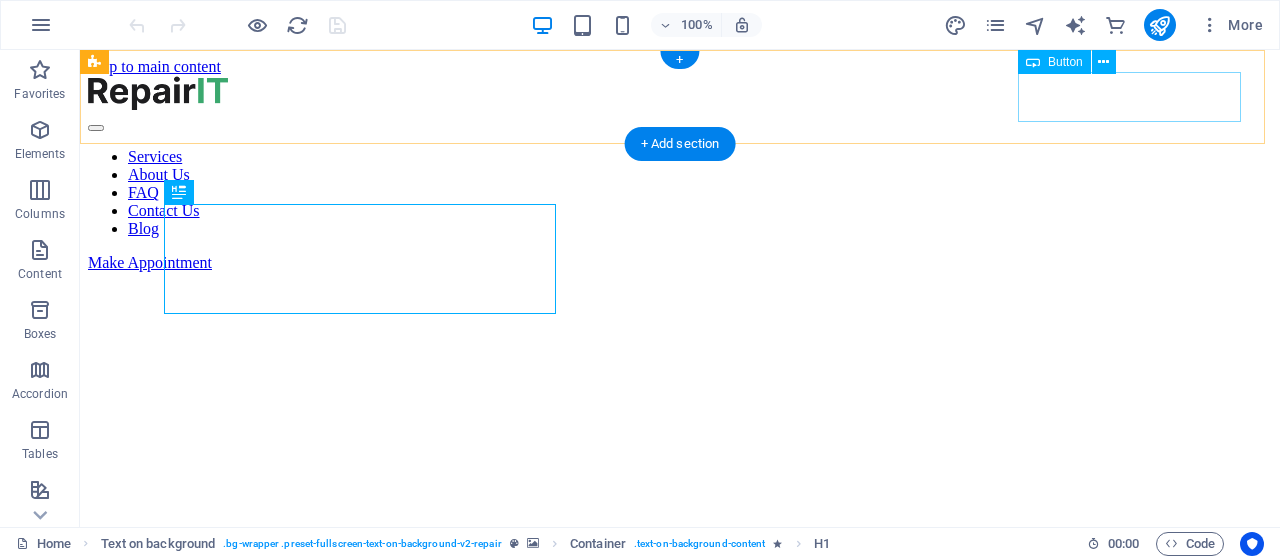 click on "Make Appointment" at bounding box center [680, 263] 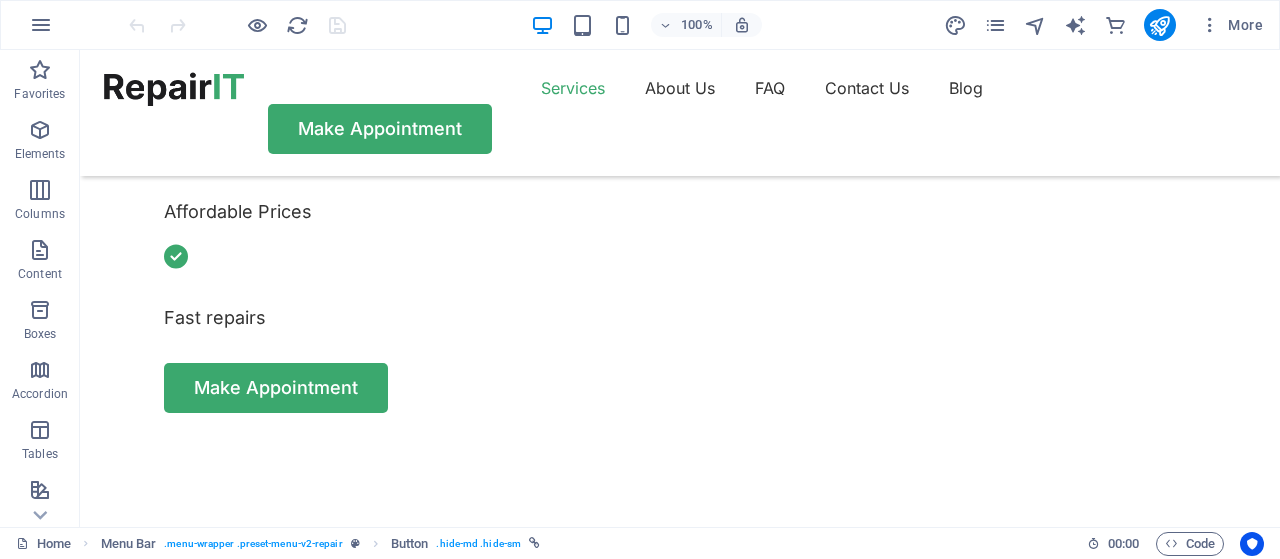 scroll, scrollTop: 800, scrollLeft: 0, axis: vertical 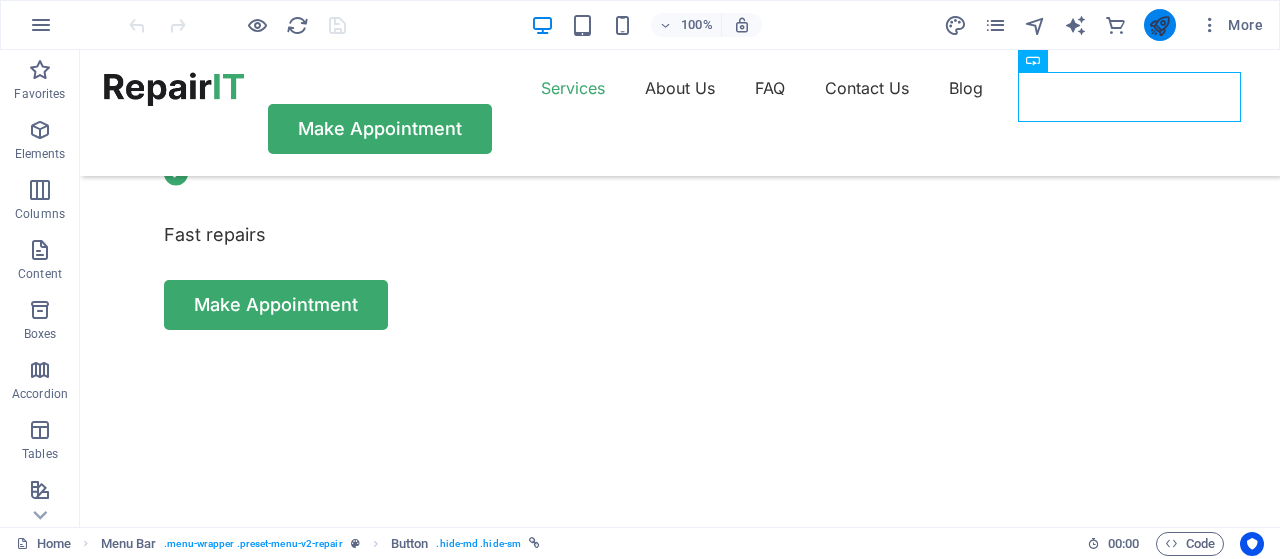 click at bounding box center (1159, 25) 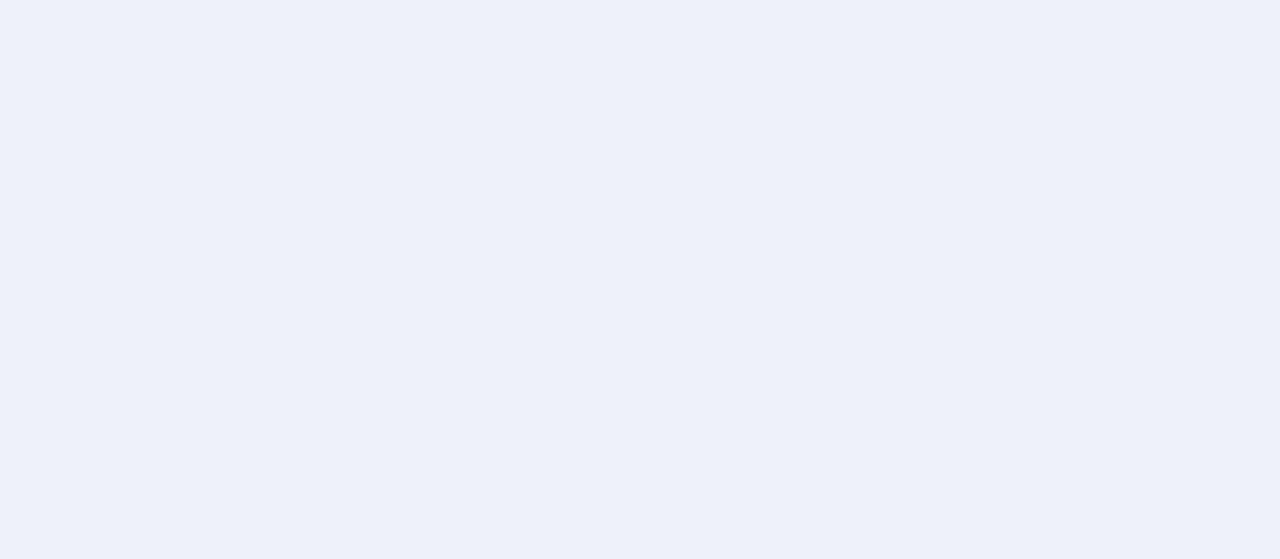 scroll, scrollTop: 0, scrollLeft: 0, axis: both 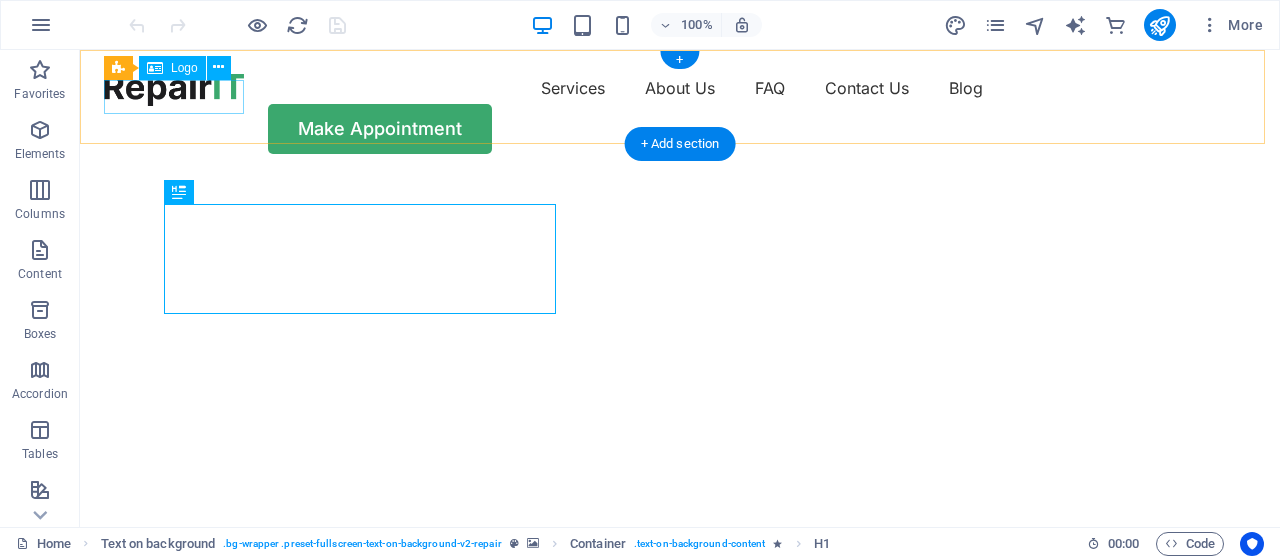 click at bounding box center [174, 89] 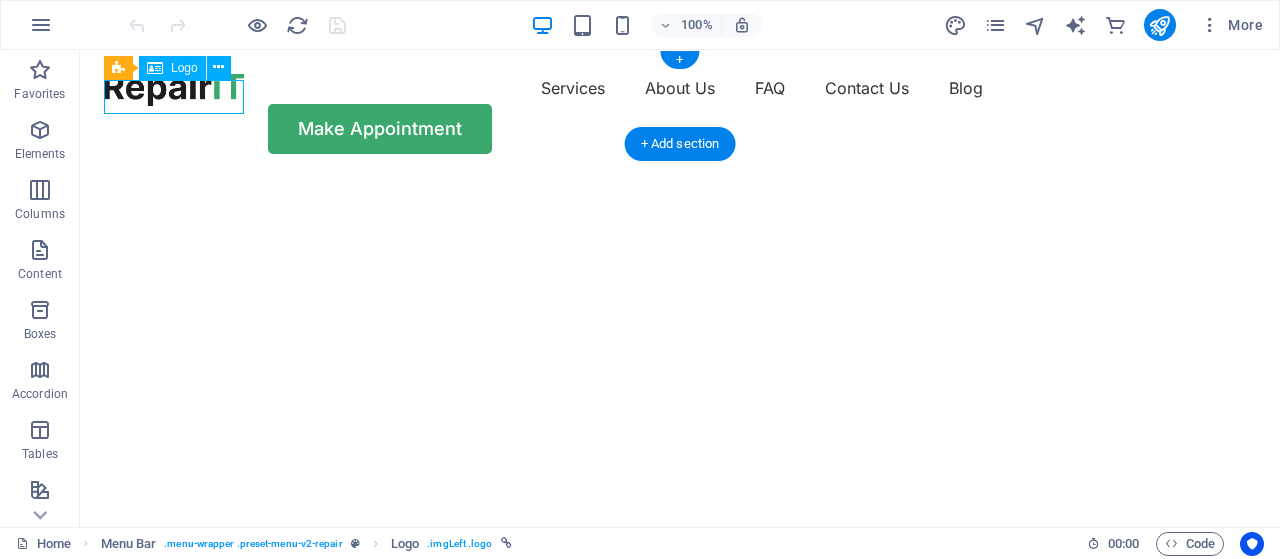 click at bounding box center (174, 89) 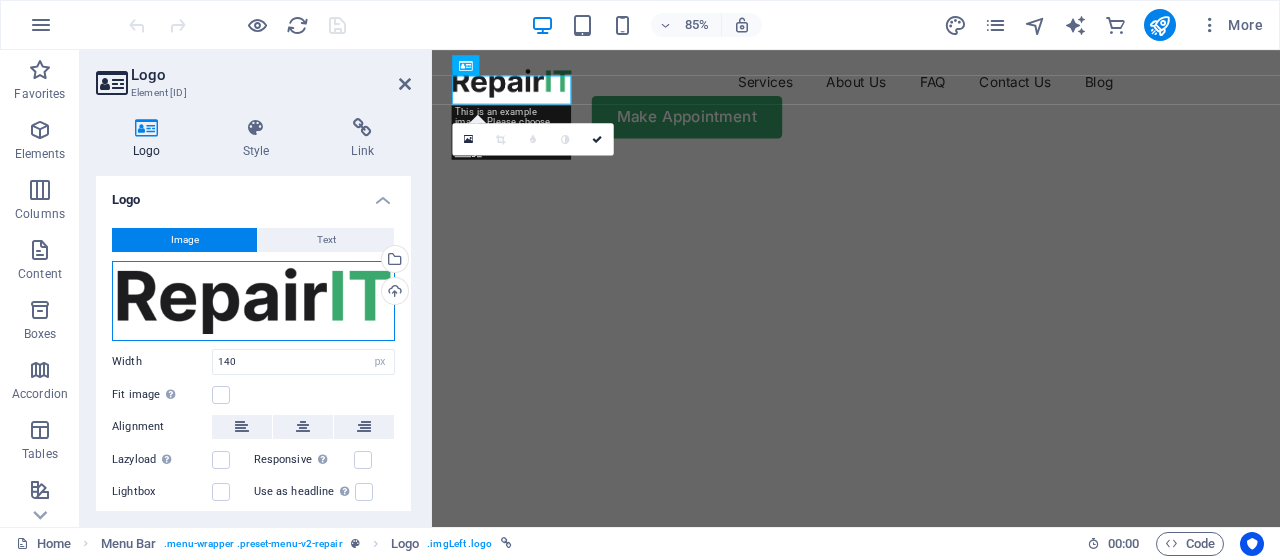 click on "Drag files here, click to choose files or select files from Files or our free stock photos & videos" at bounding box center [253, 301] 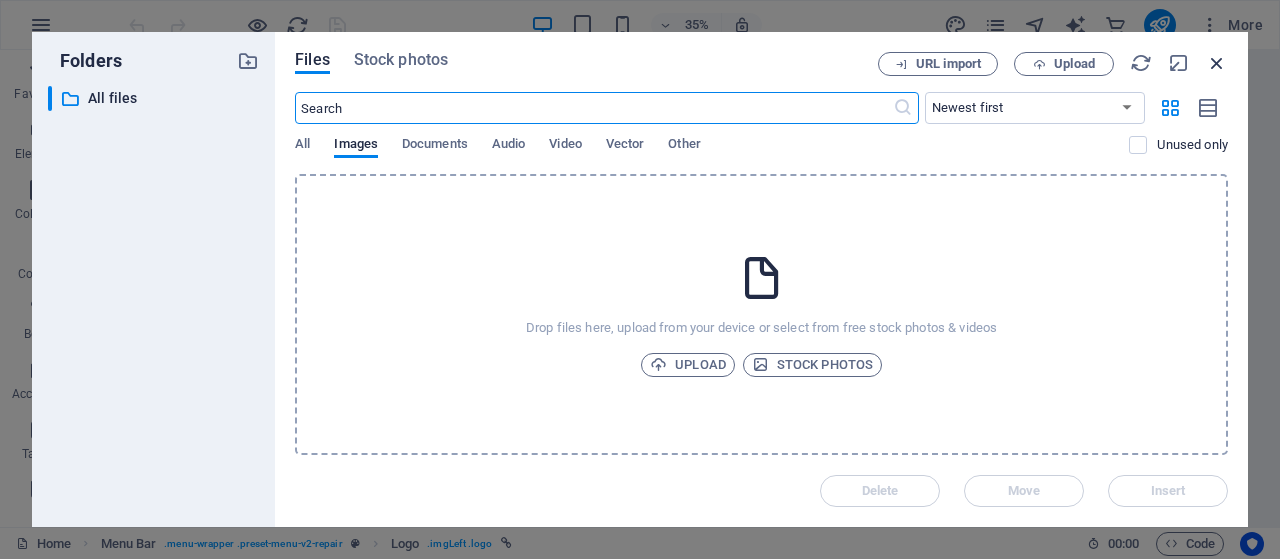 click at bounding box center [1217, 63] 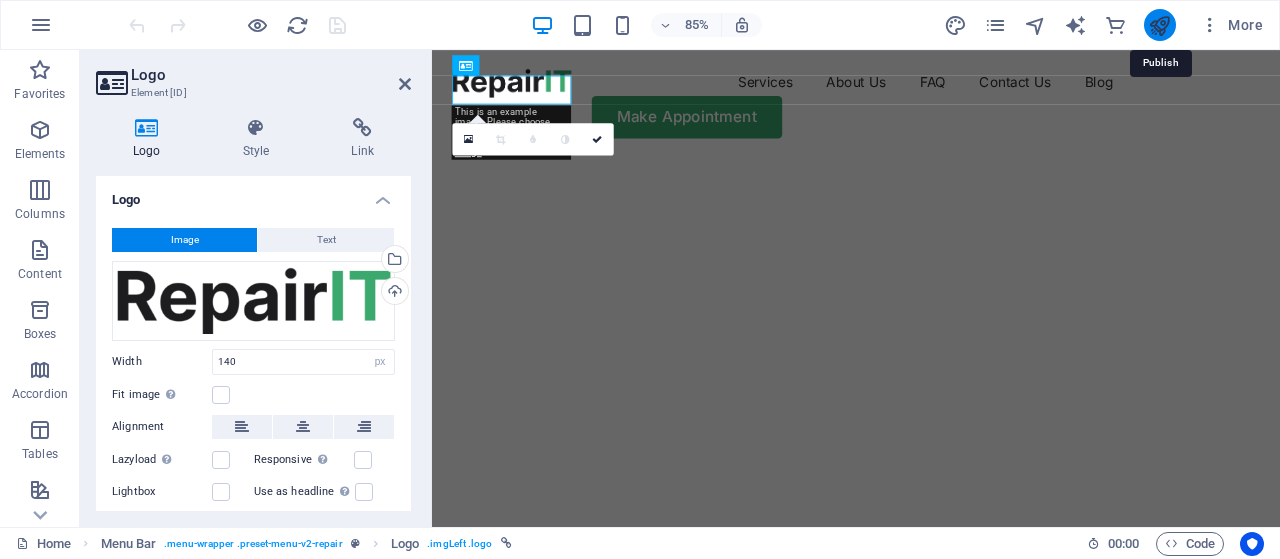 click at bounding box center [1159, 25] 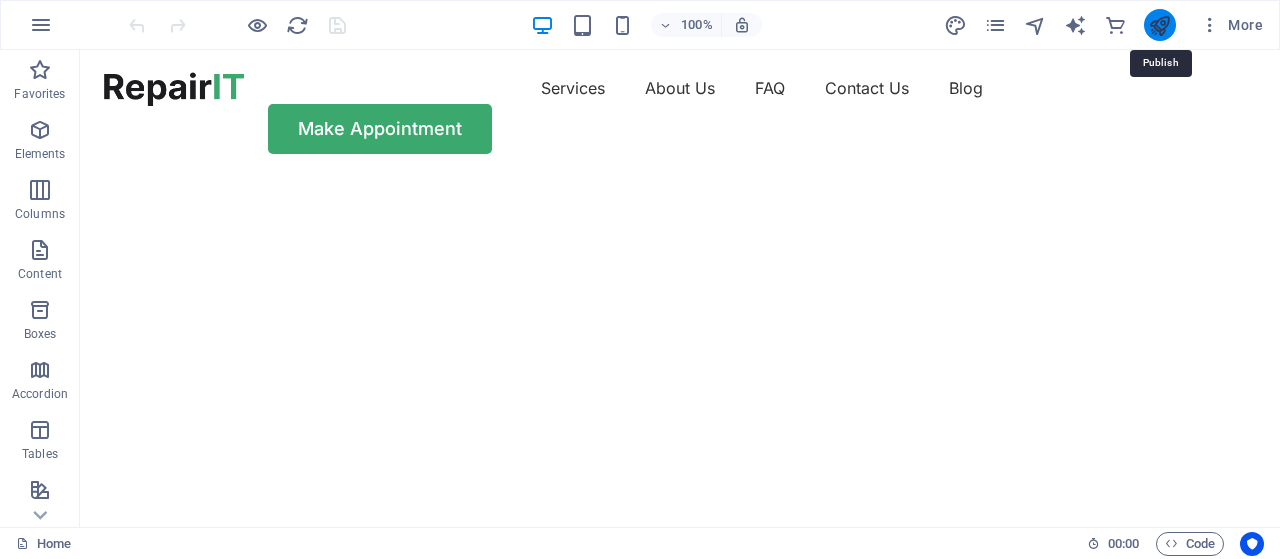 click at bounding box center (1159, 25) 